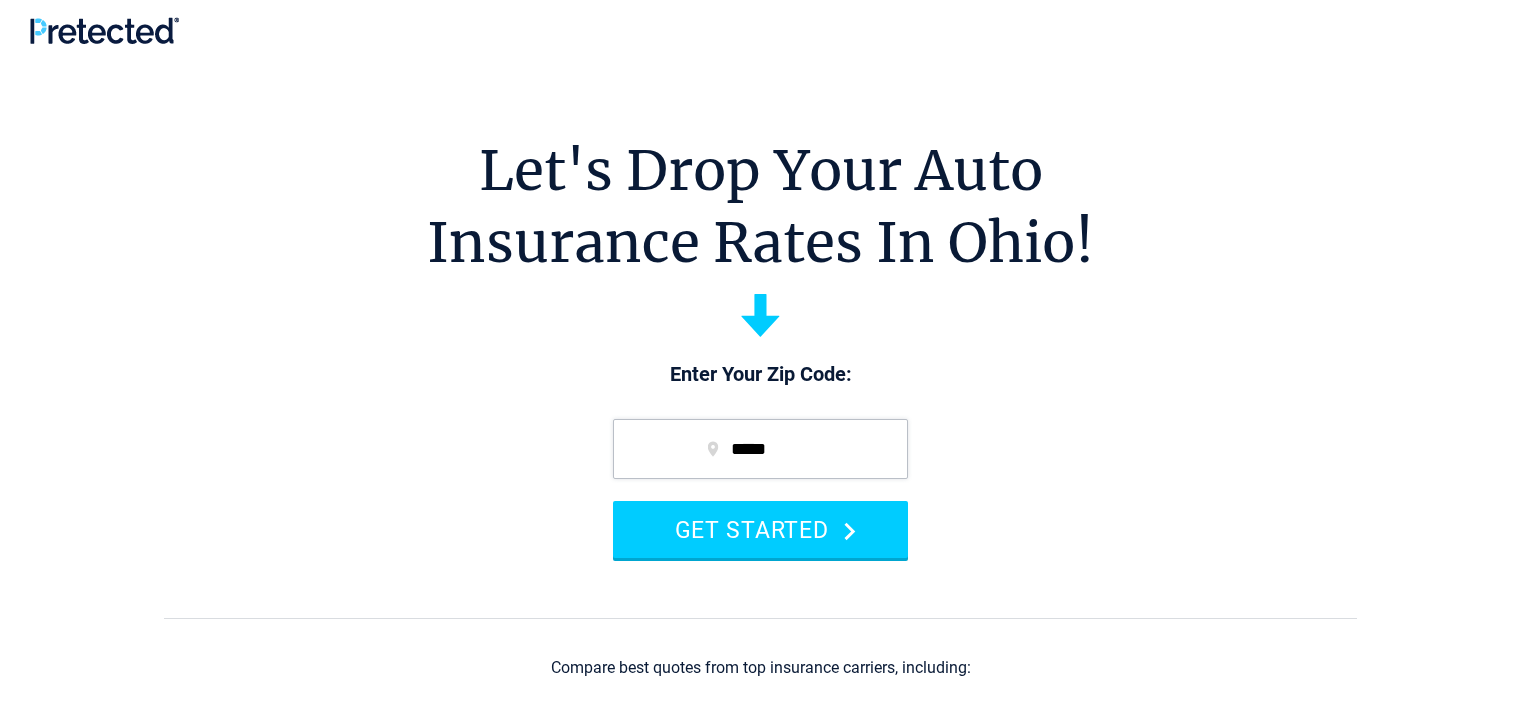 scroll, scrollTop: 0, scrollLeft: 0, axis: both 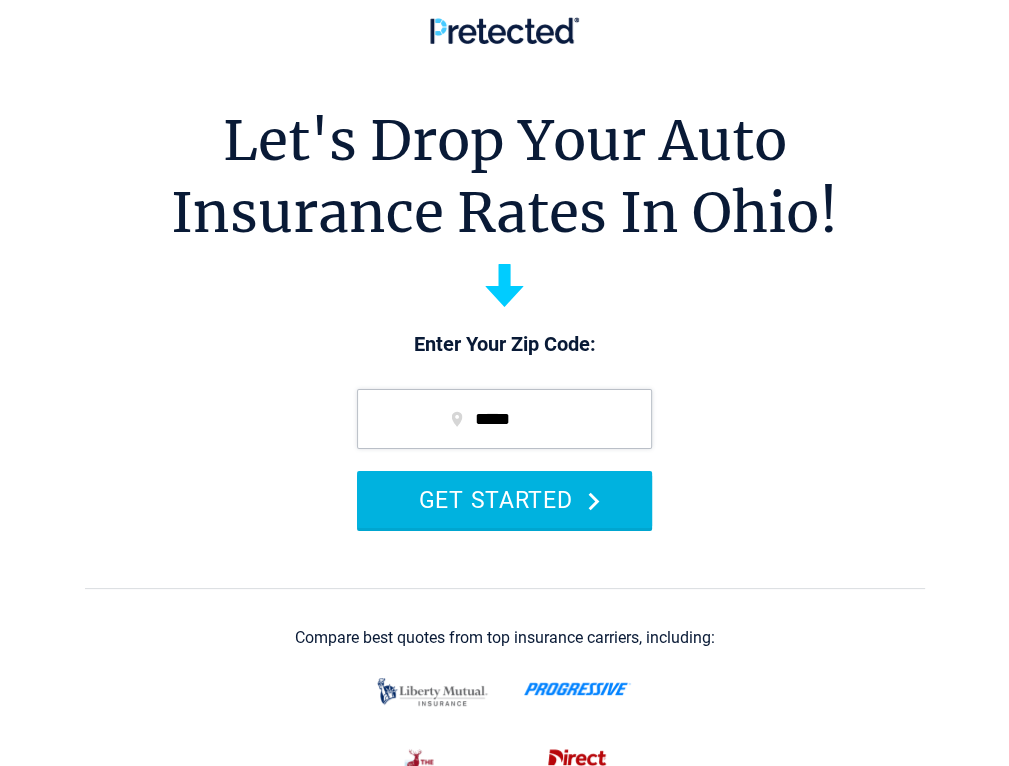 click on "GET STARTED" at bounding box center [504, 499] 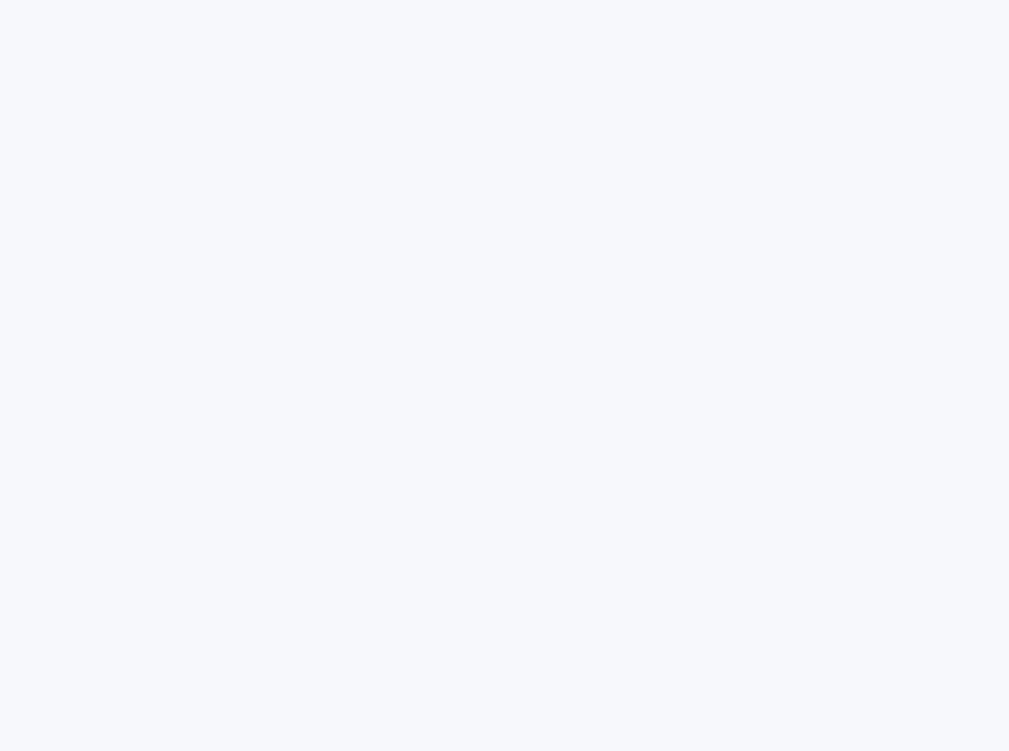 scroll, scrollTop: 0, scrollLeft: 0, axis: both 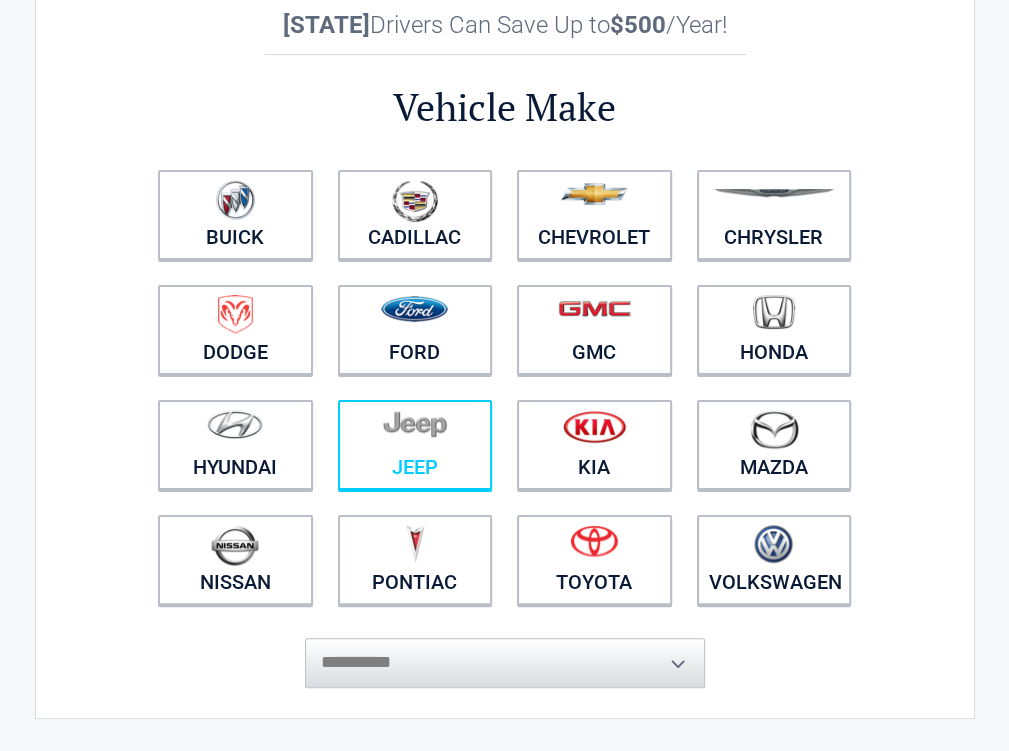 click at bounding box center [415, 432] 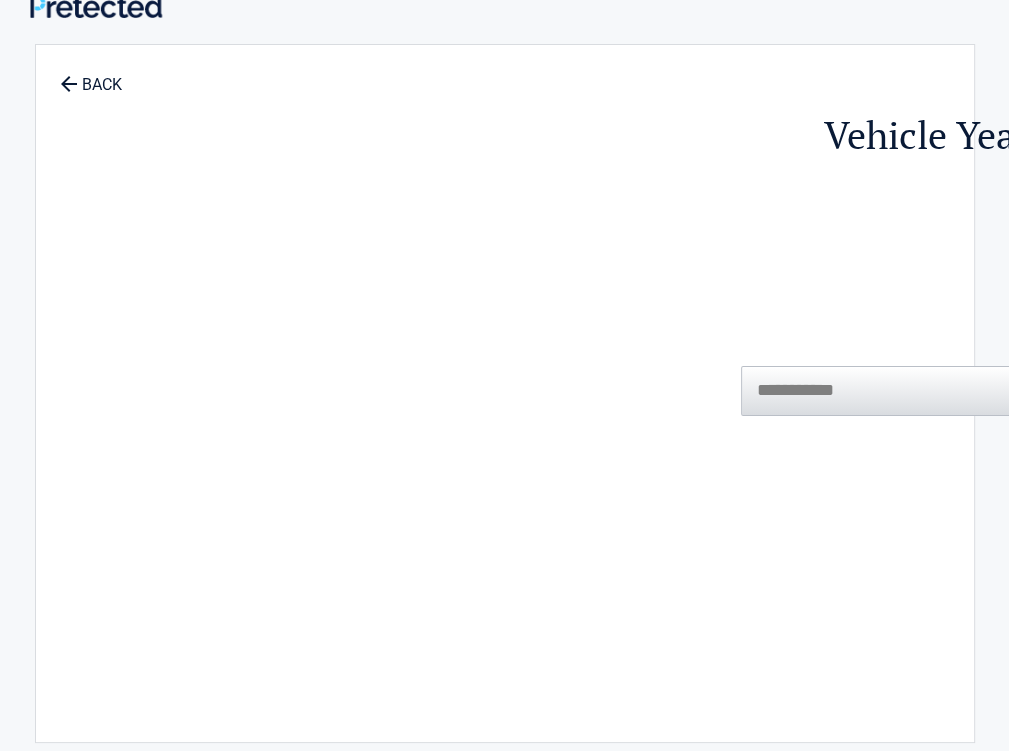 scroll, scrollTop: 0, scrollLeft: 0, axis: both 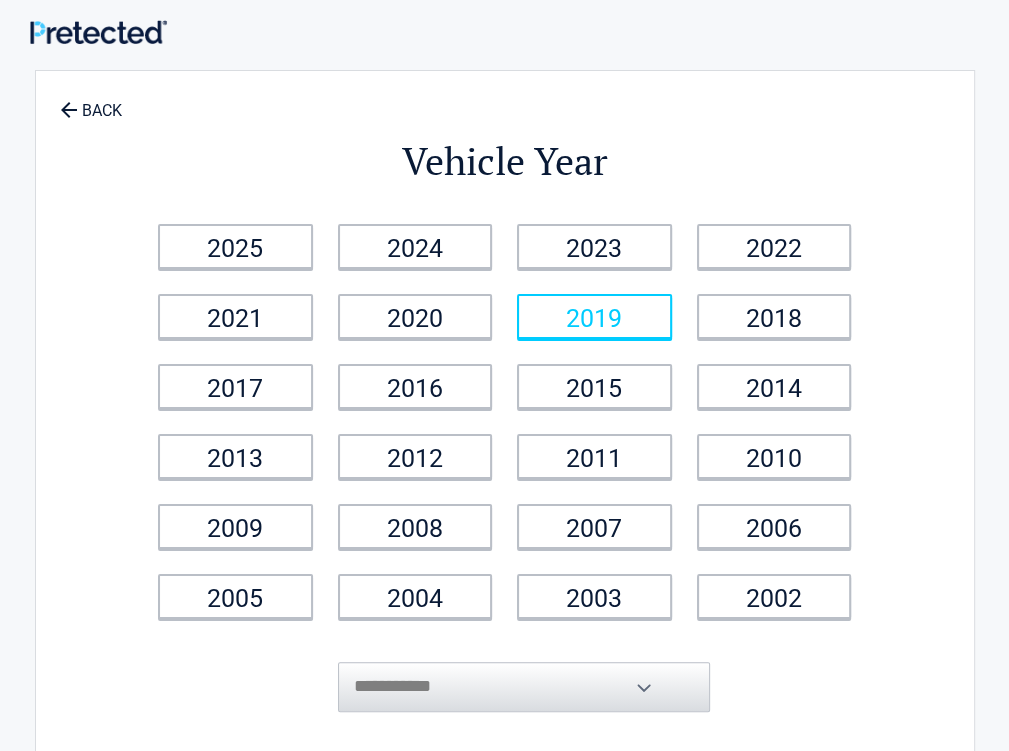click on "2019" at bounding box center (594, 316) 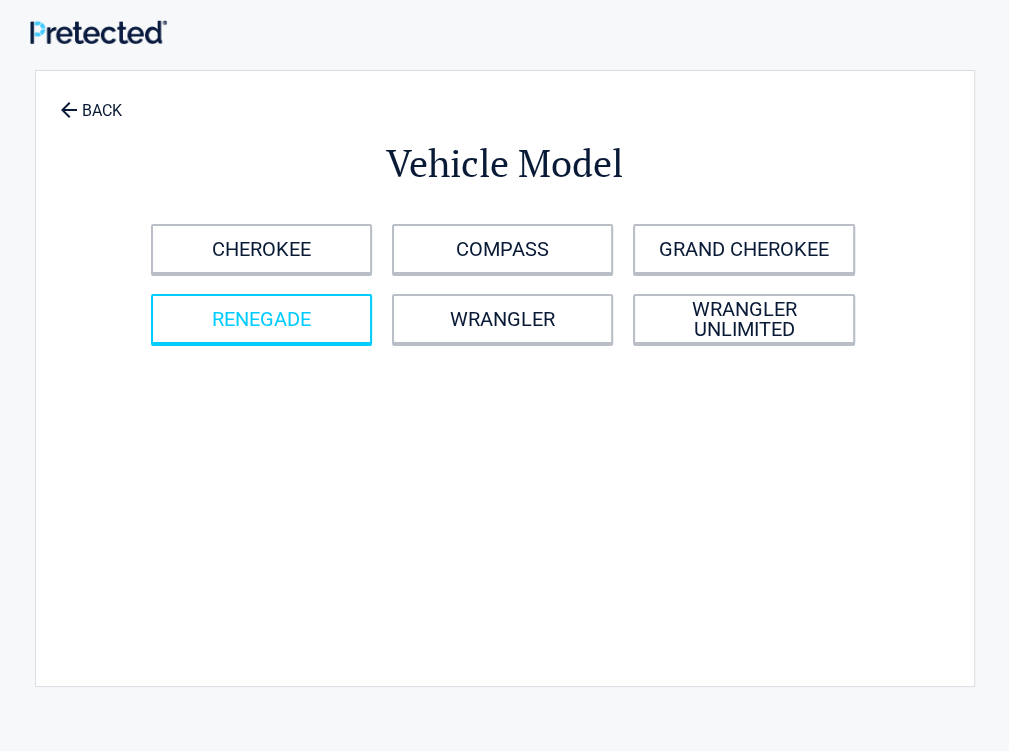 click on "RENEGADE" at bounding box center [261, 319] 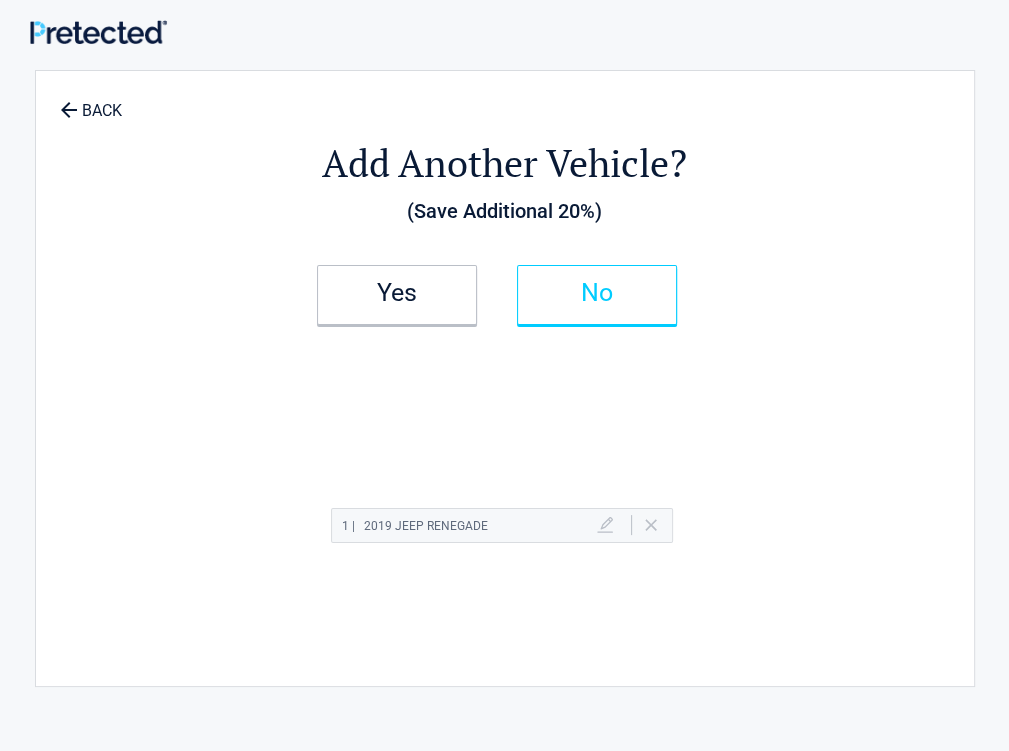 click on "No" at bounding box center [597, 293] 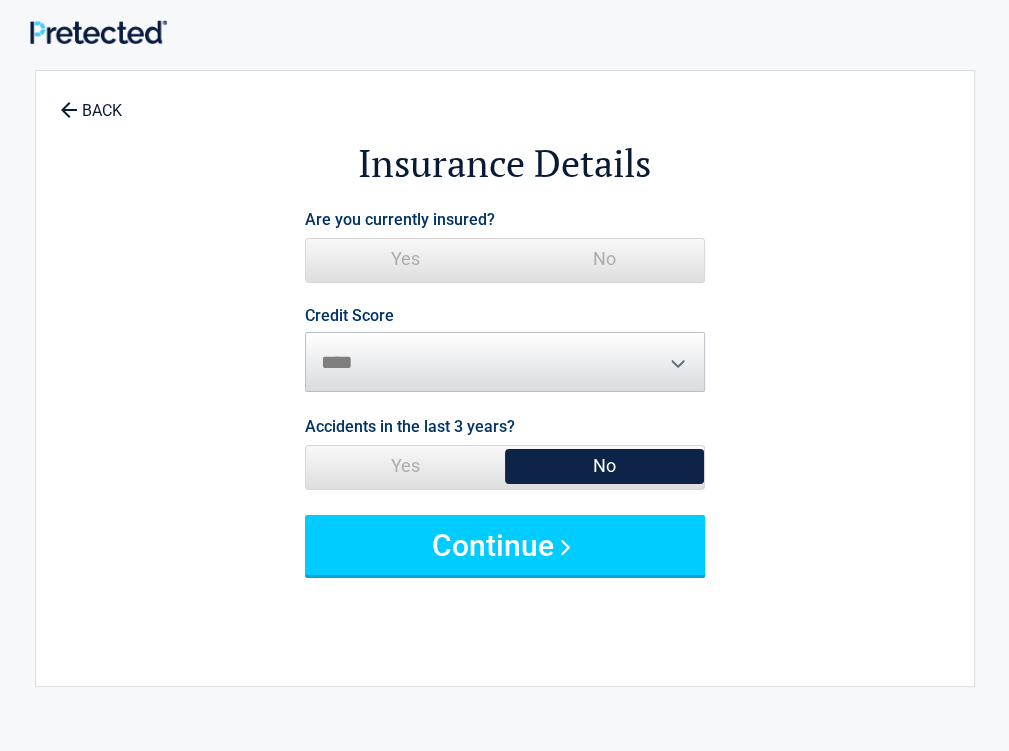 click on "Yes" at bounding box center (405, 259) 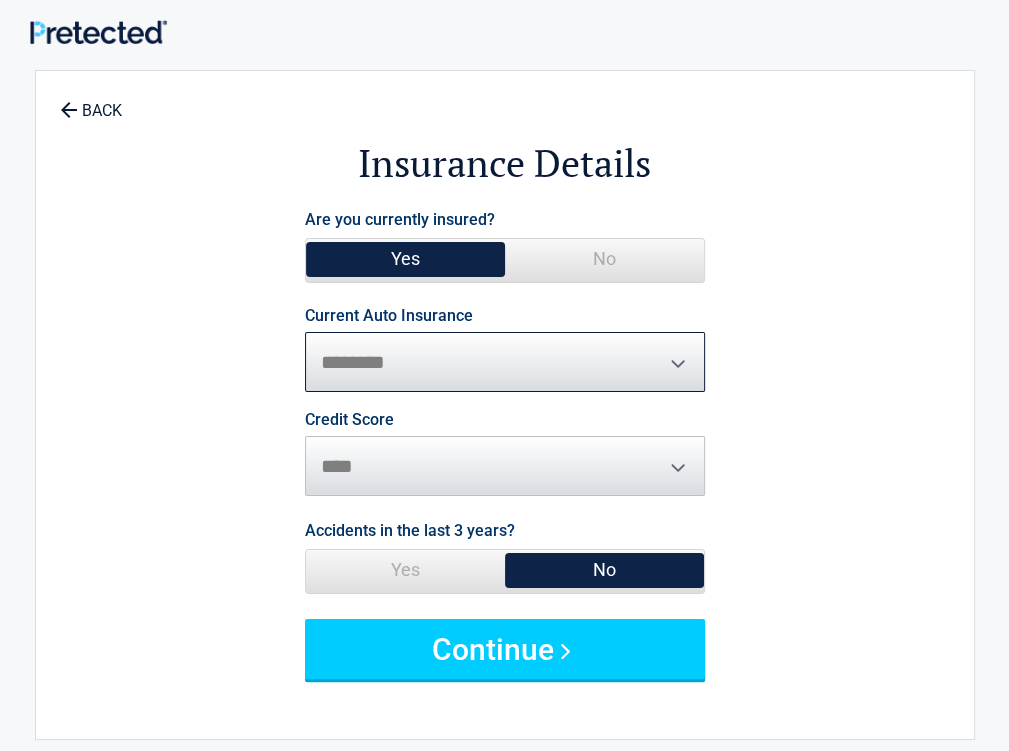 select on "****" 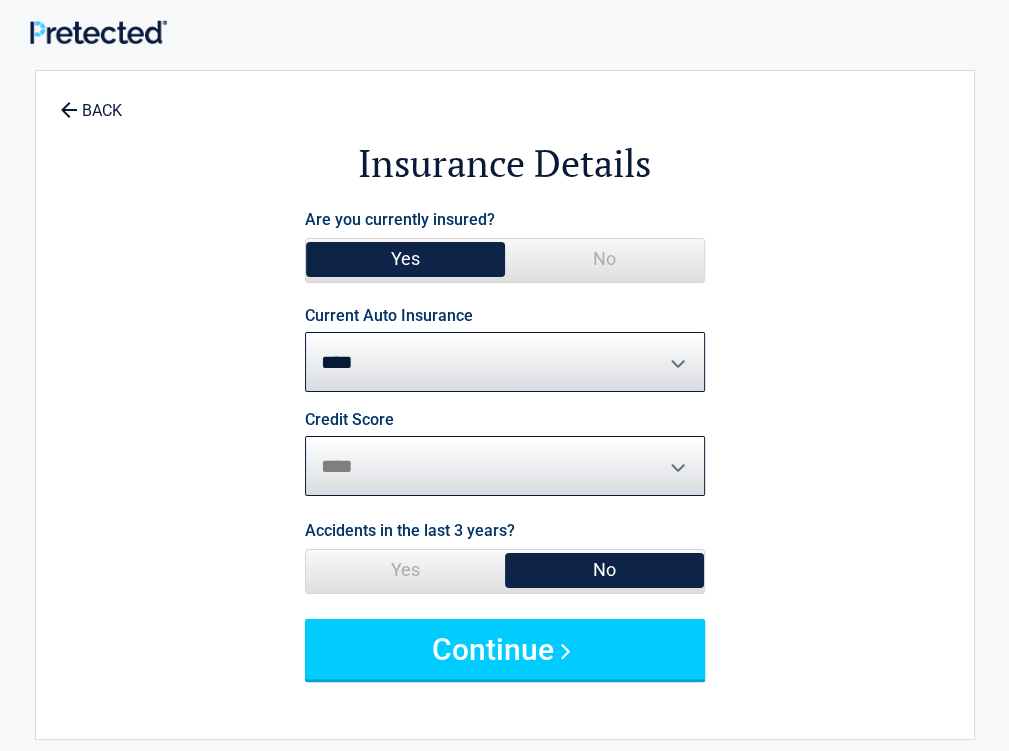 select on "*********" 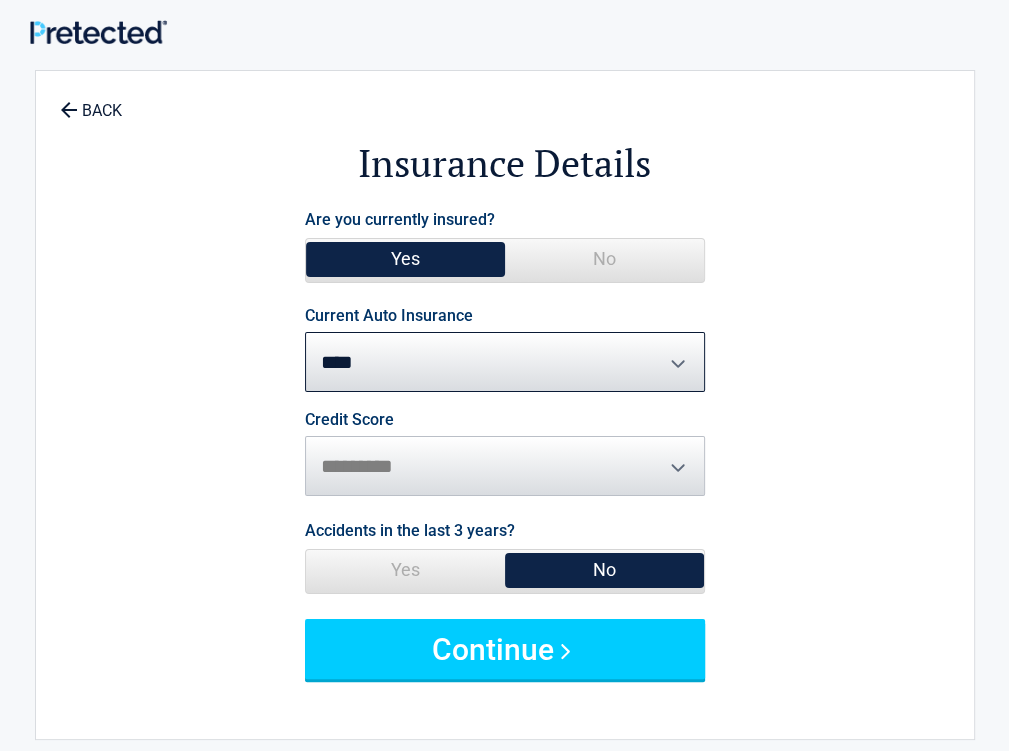 click on "Continue" at bounding box center [505, 649] 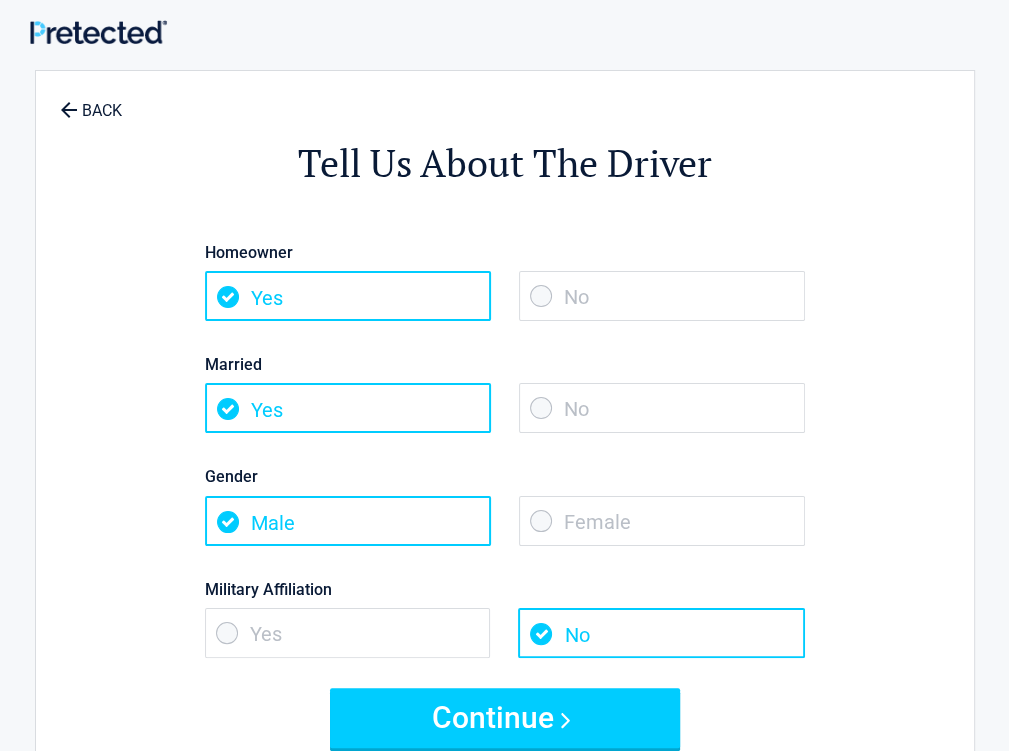 click on "No" at bounding box center (662, 408) 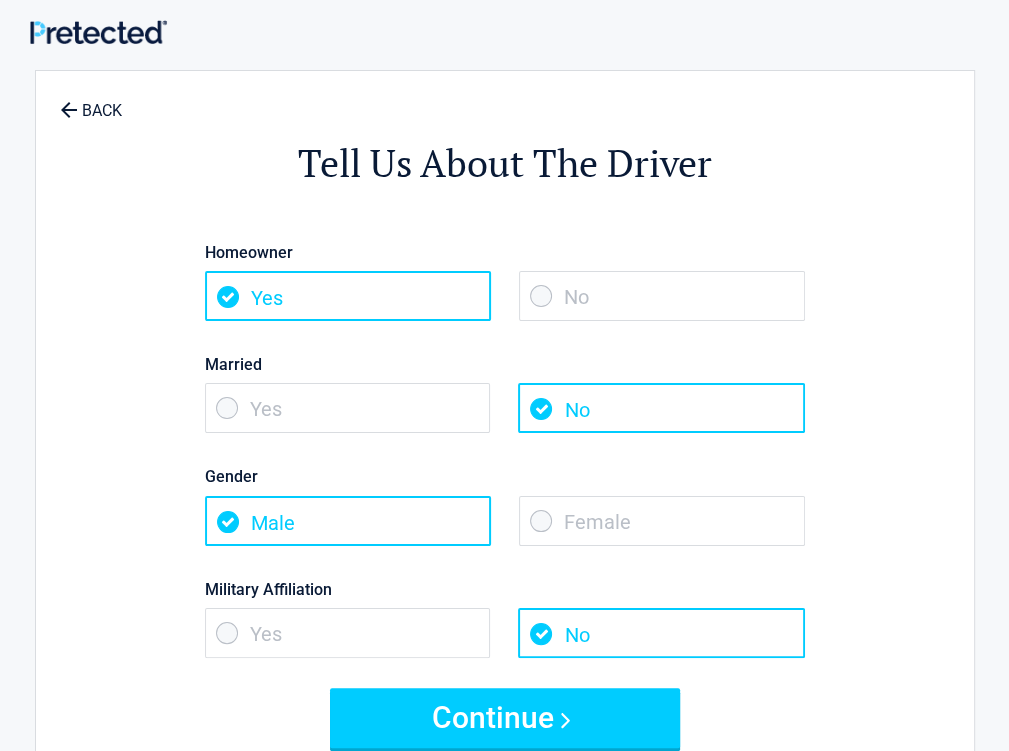 click on "Married
Yes
No" at bounding box center (505, 382) 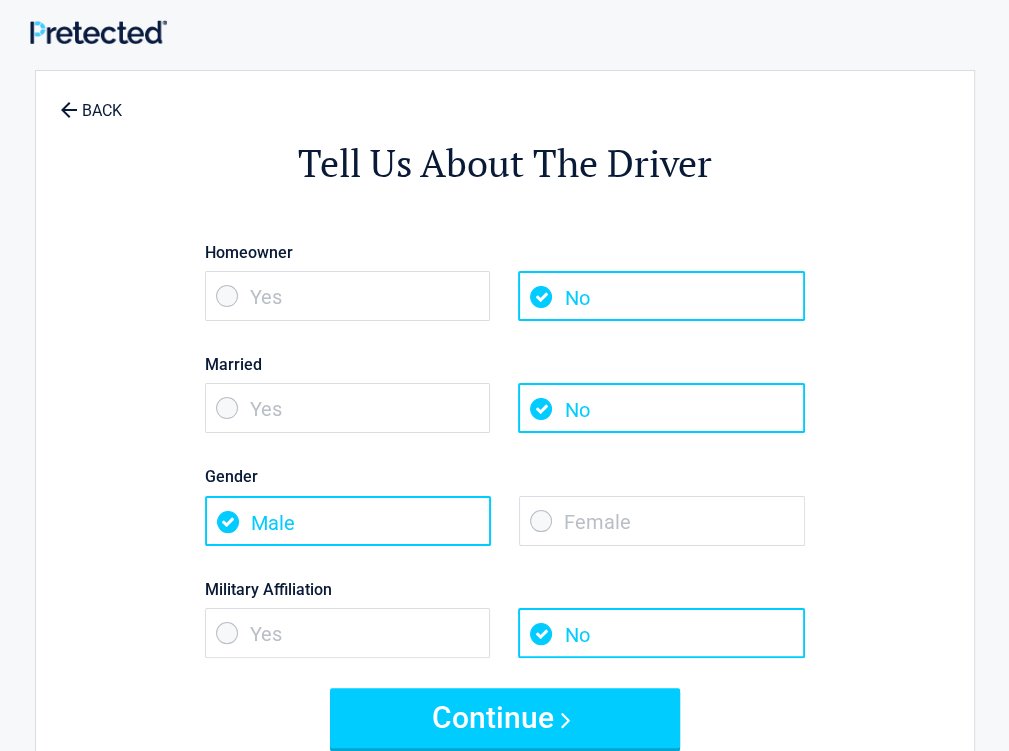 click on "Female" at bounding box center (662, 521) 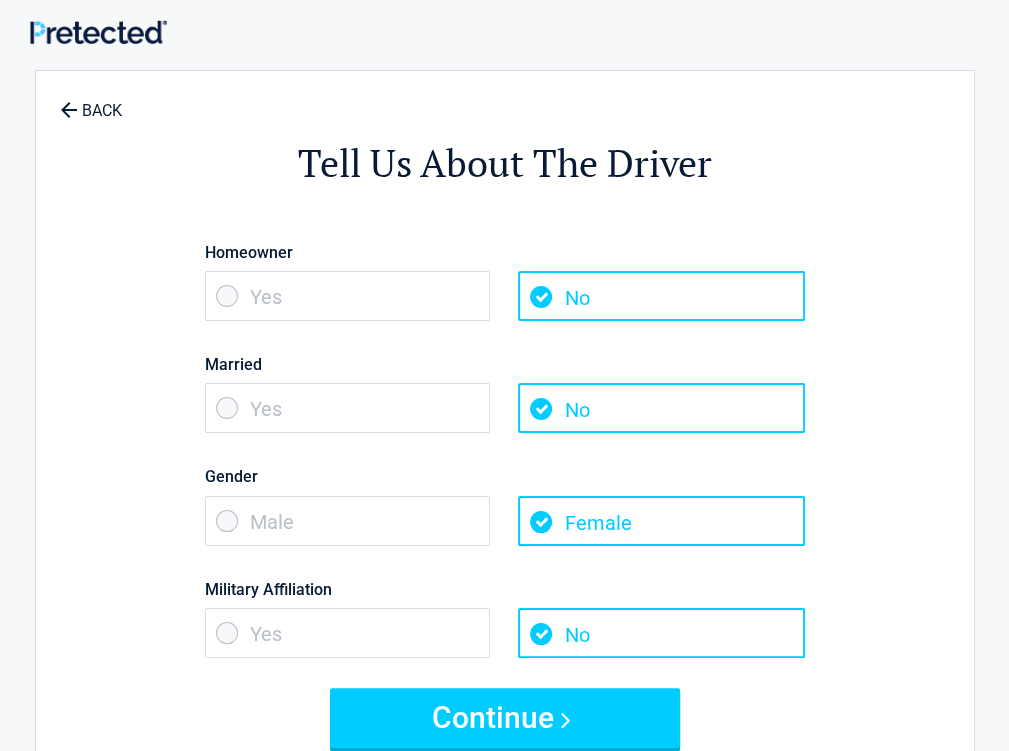 drag, startPoint x: 538, startPoint y: 520, endPoint x: 547, endPoint y: 495, distance: 26.57066 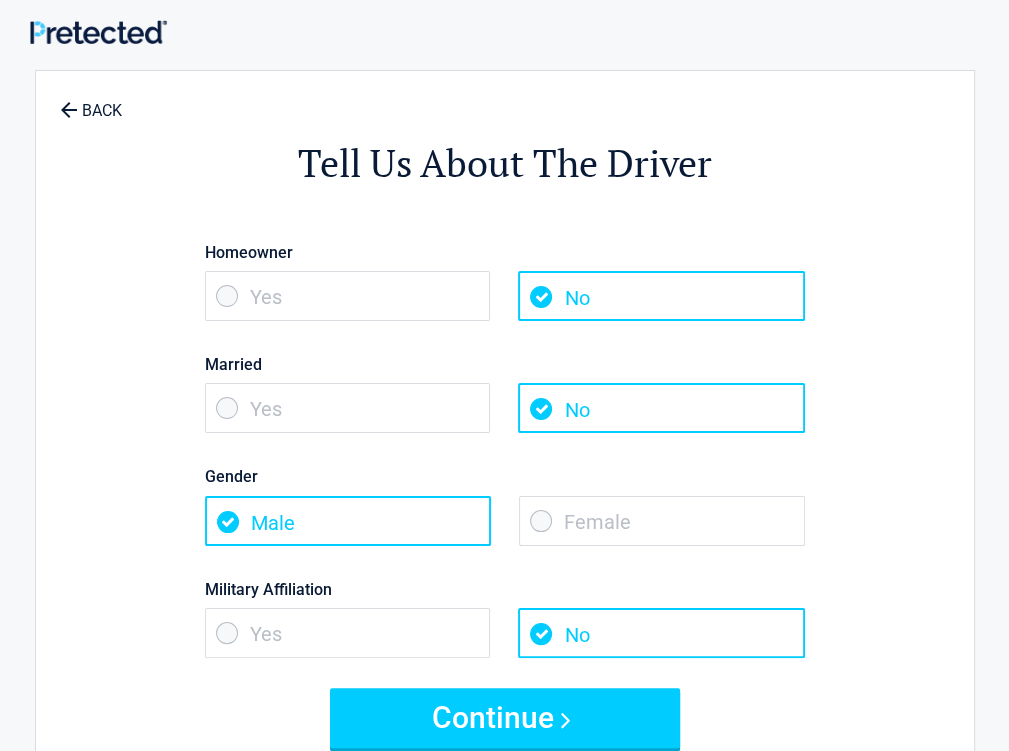 scroll, scrollTop: 100, scrollLeft: 0, axis: vertical 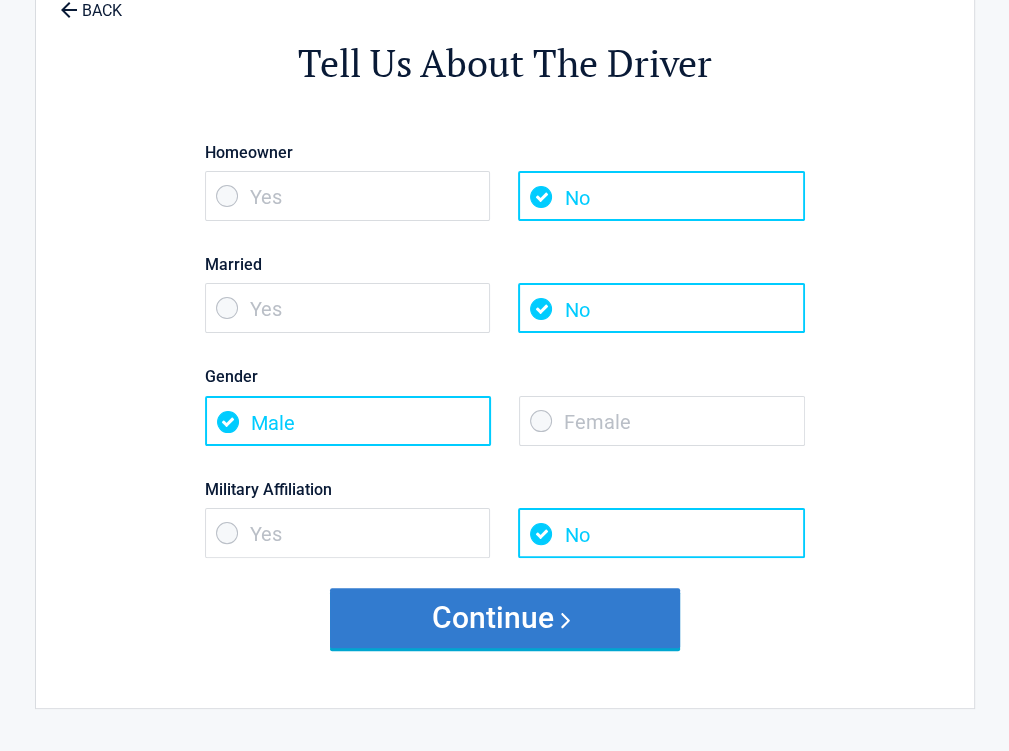 click on "Continue" at bounding box center (505, 618) 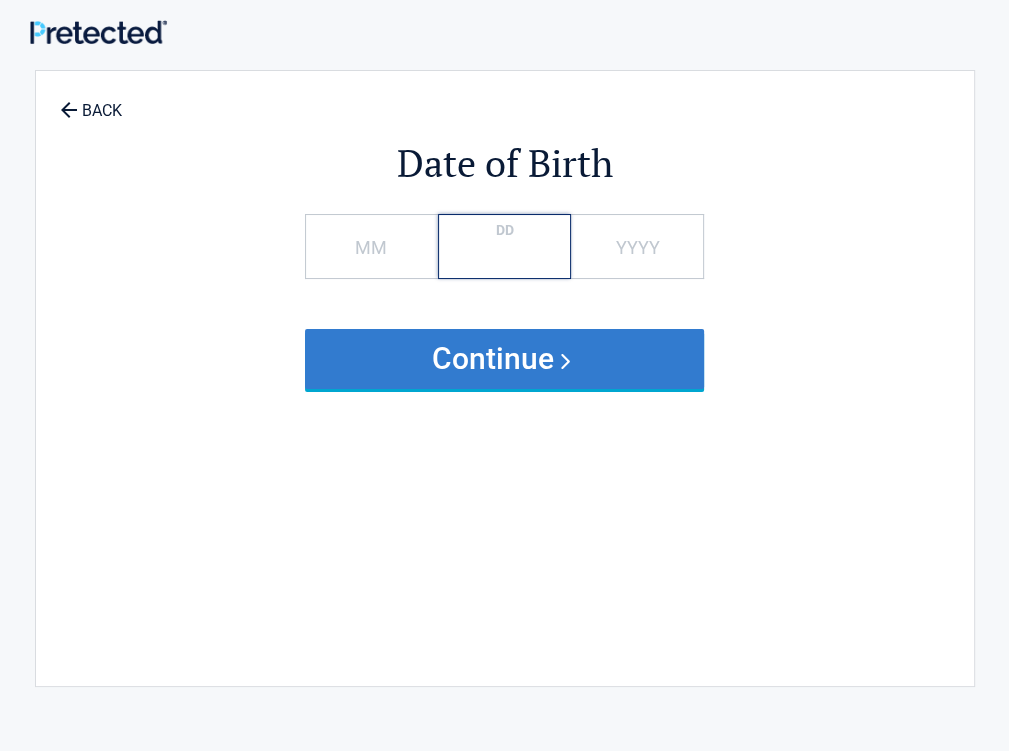 type on "*" 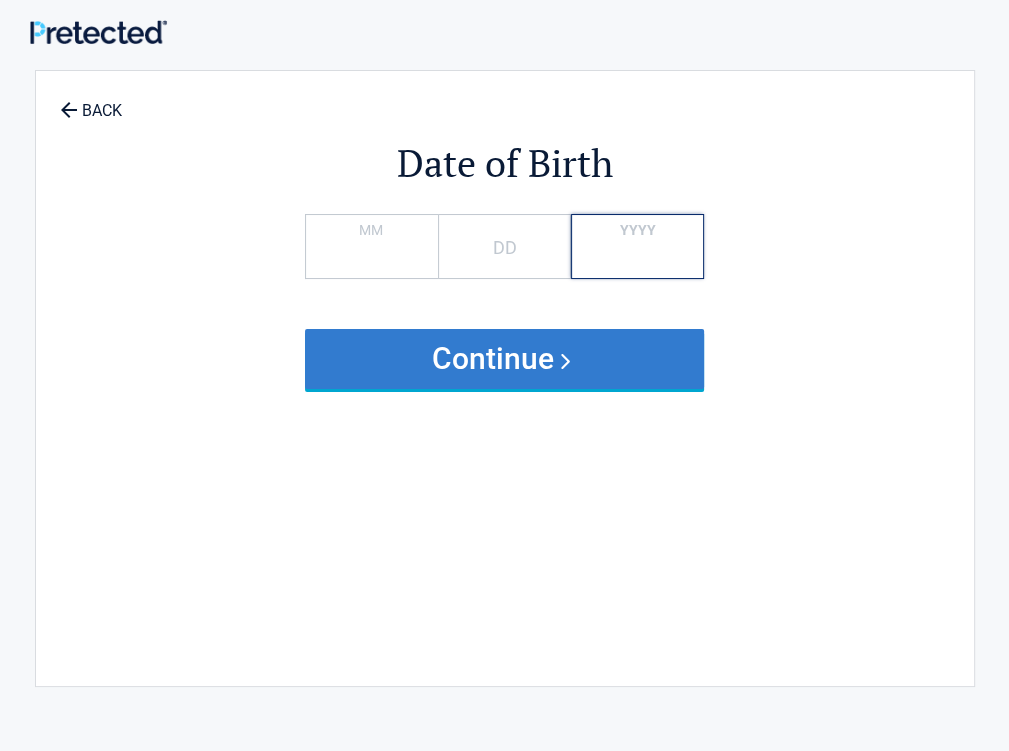 type on "*" 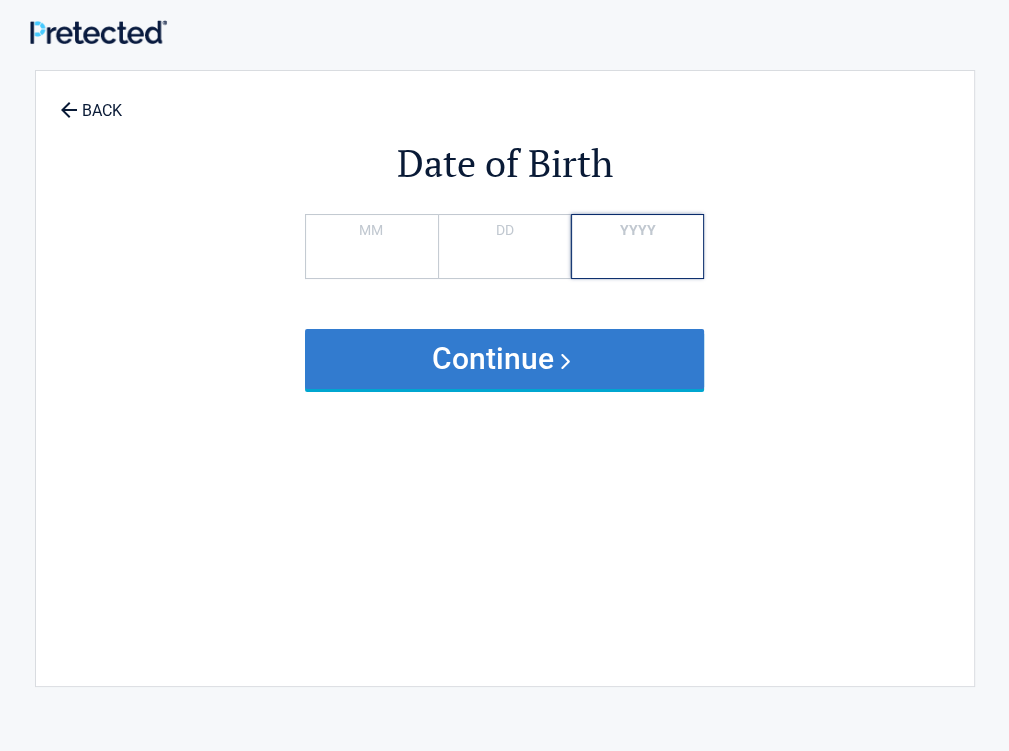 type on "****" 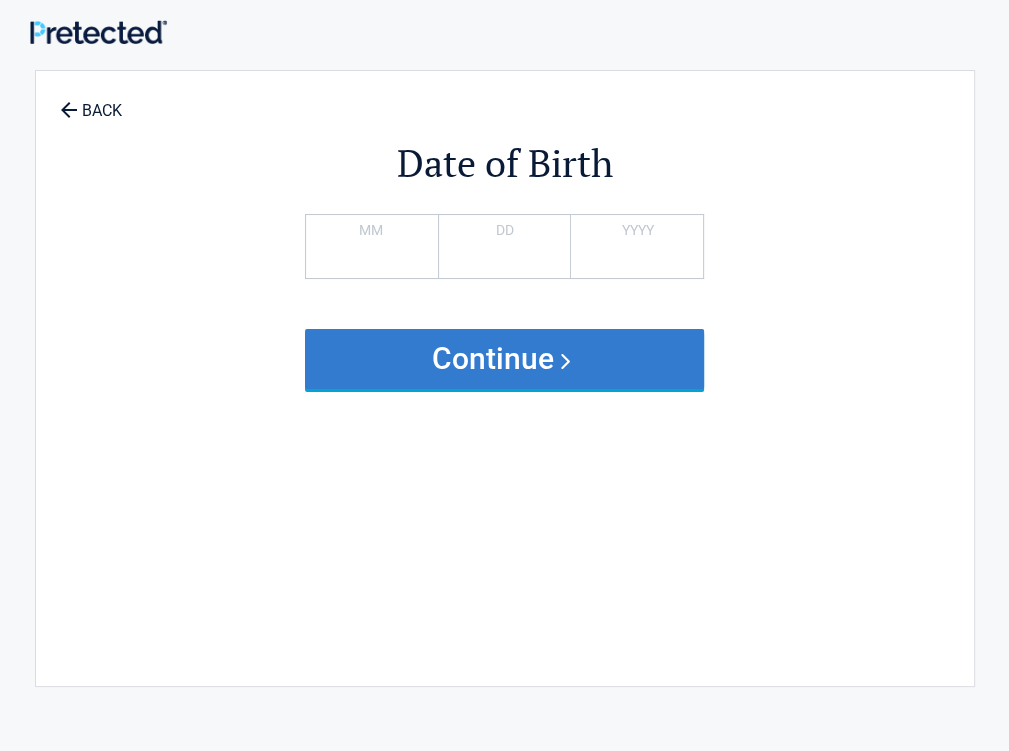 type 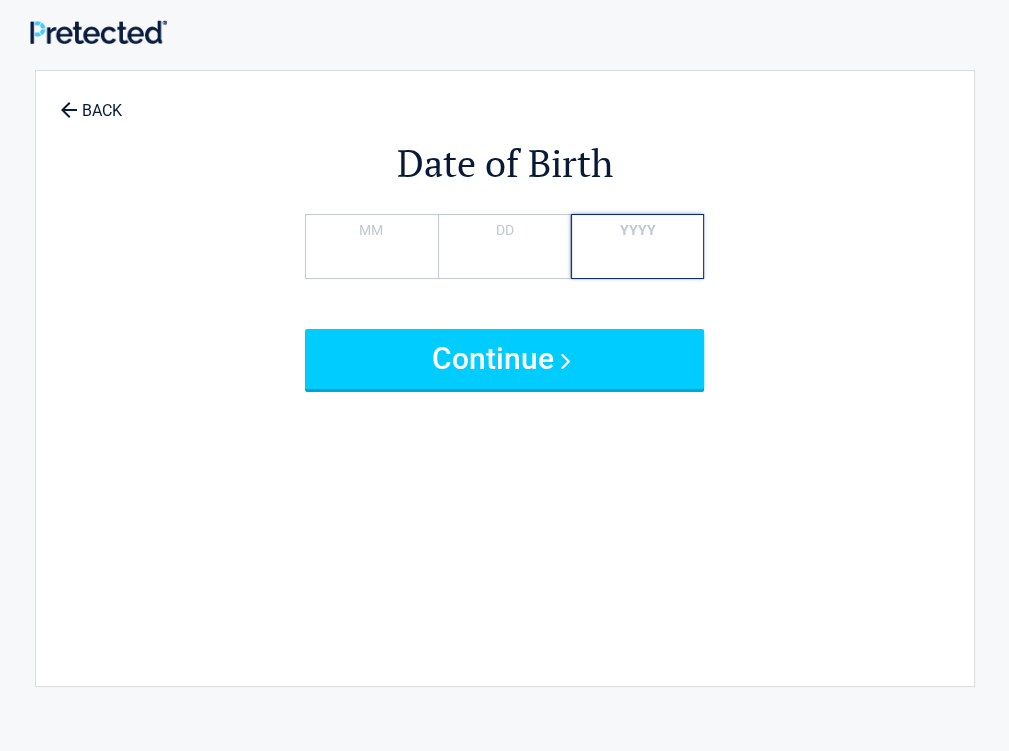 type on "****" 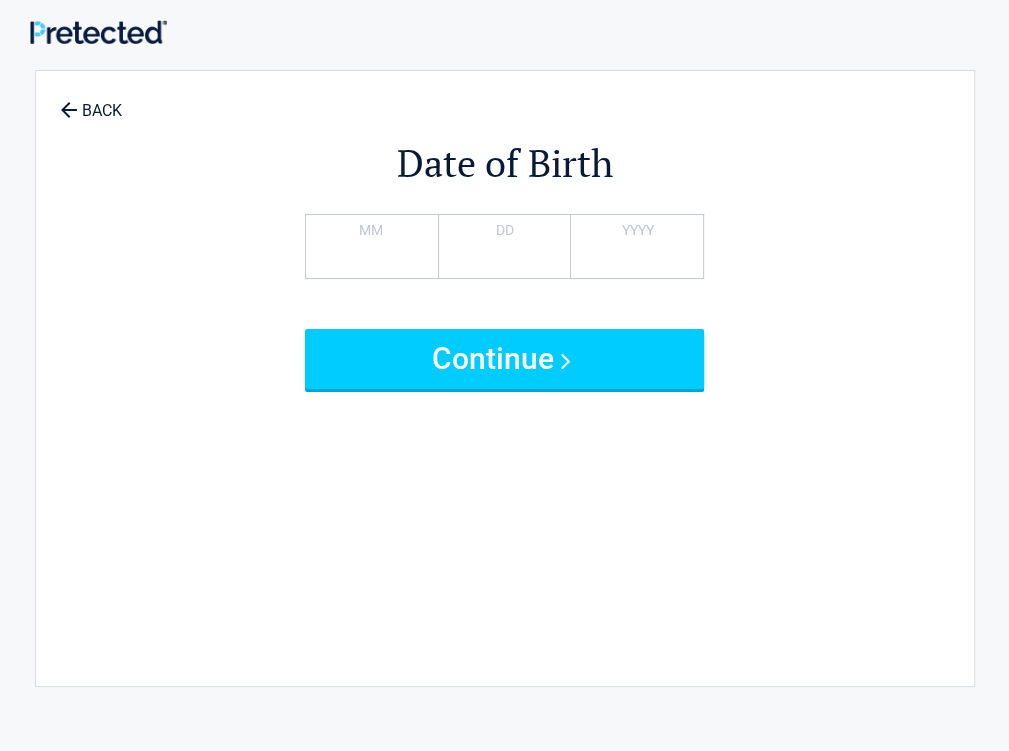 click on "Continue" at bounding box center (505, 359) 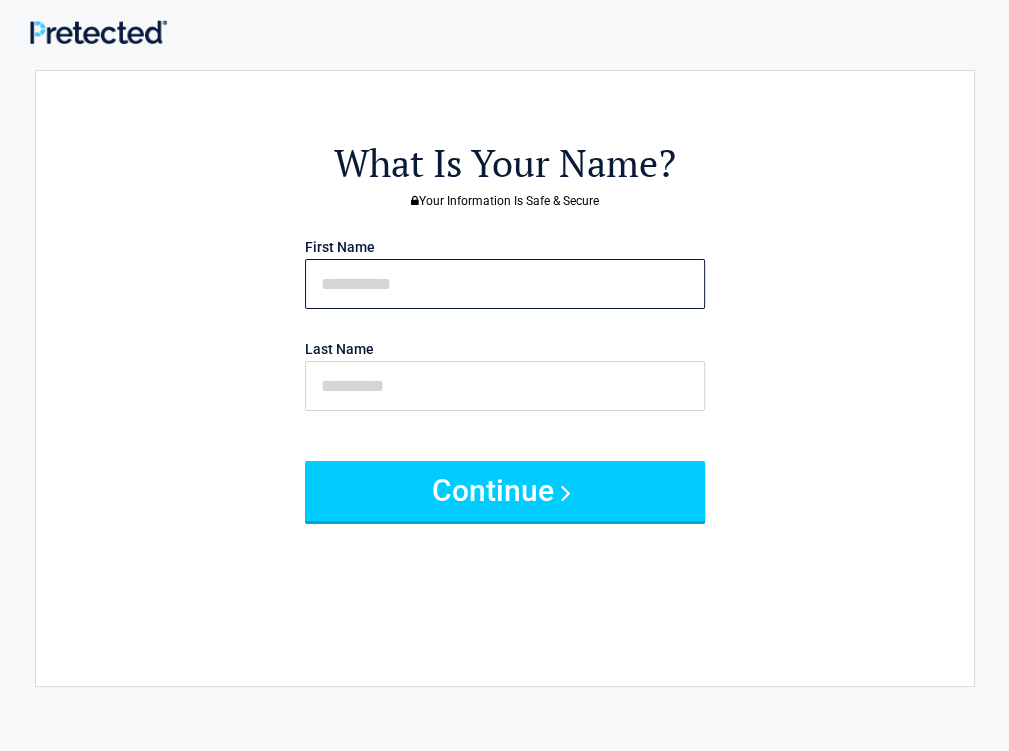 drag, startPoint x: 573, startPoint y: 279, endPoint x: 562, endPoint y: 272, distance: 13.038404 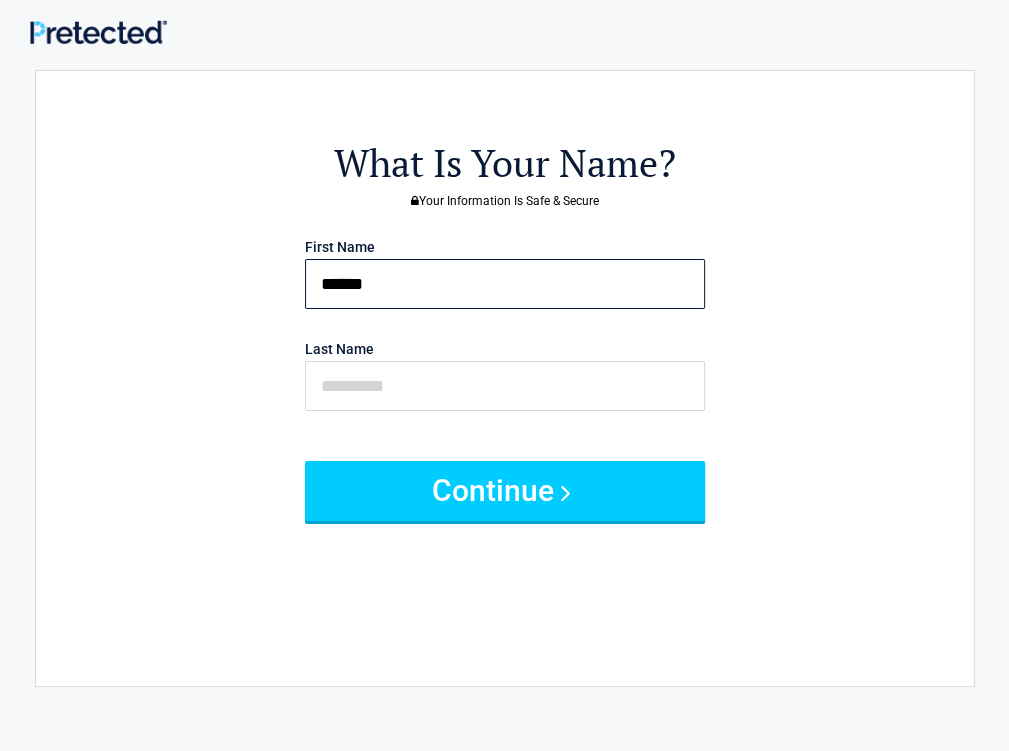 type on "******" 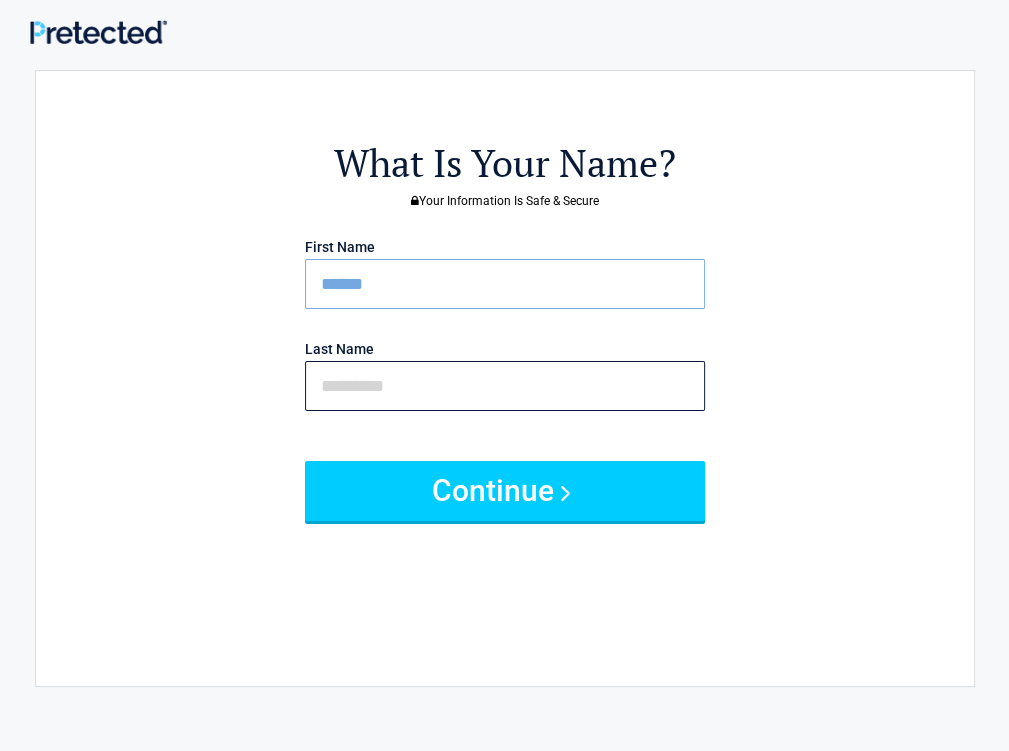 type on "*" 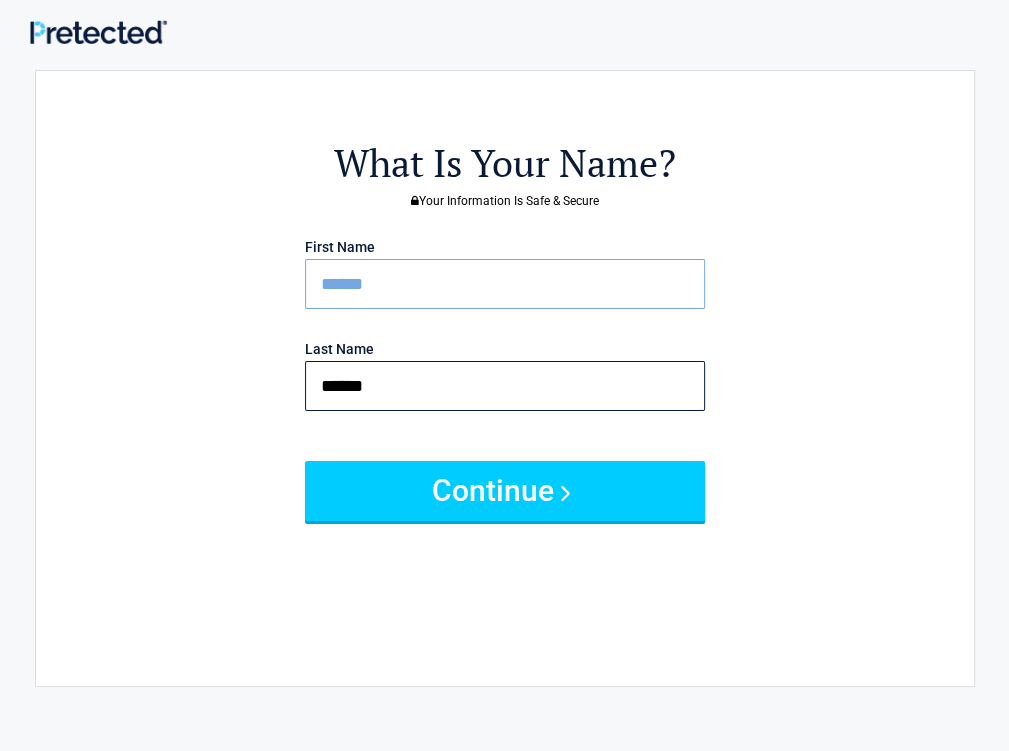 type on "******" 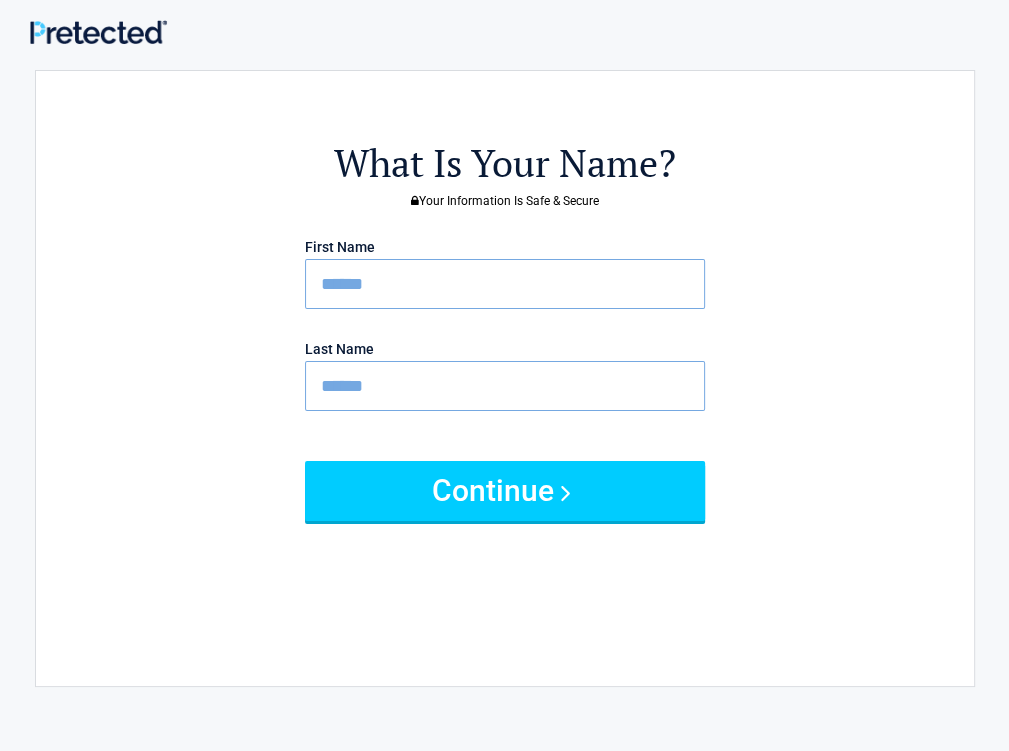 type 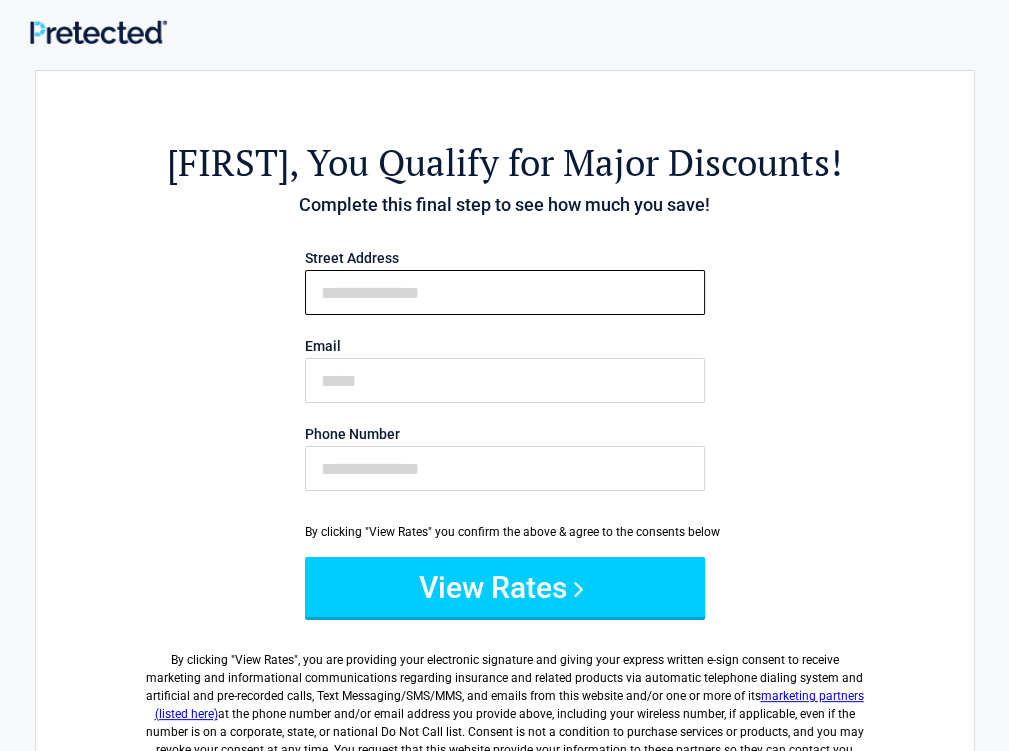 click on "First Name" at bounding box center [505, 292] 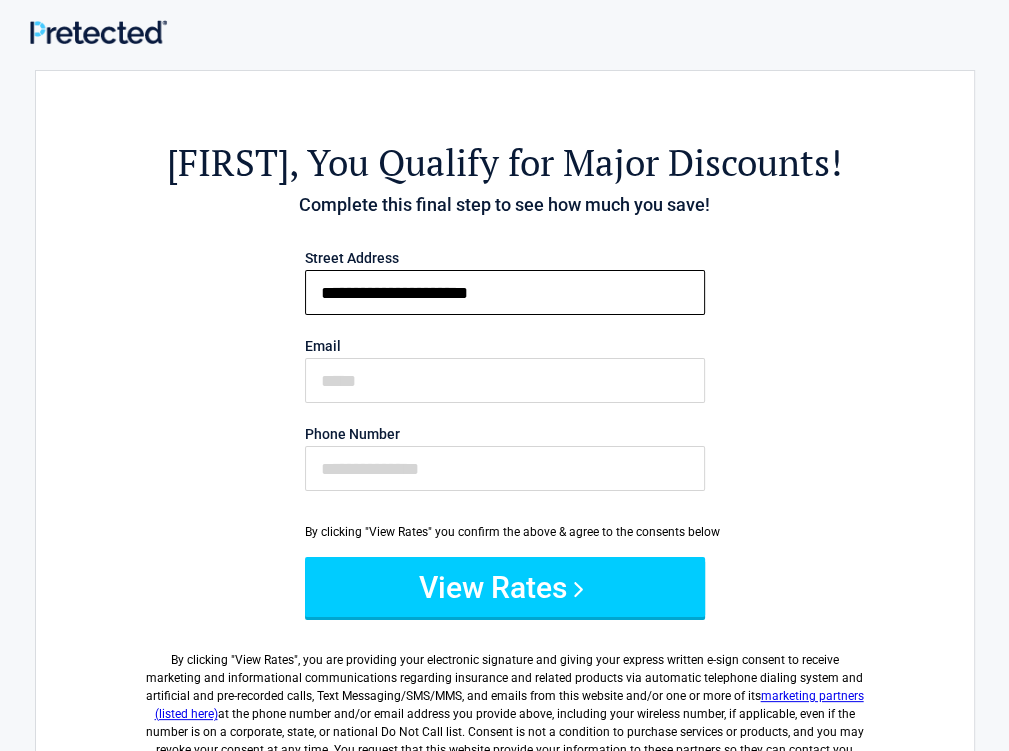 type on "**********" 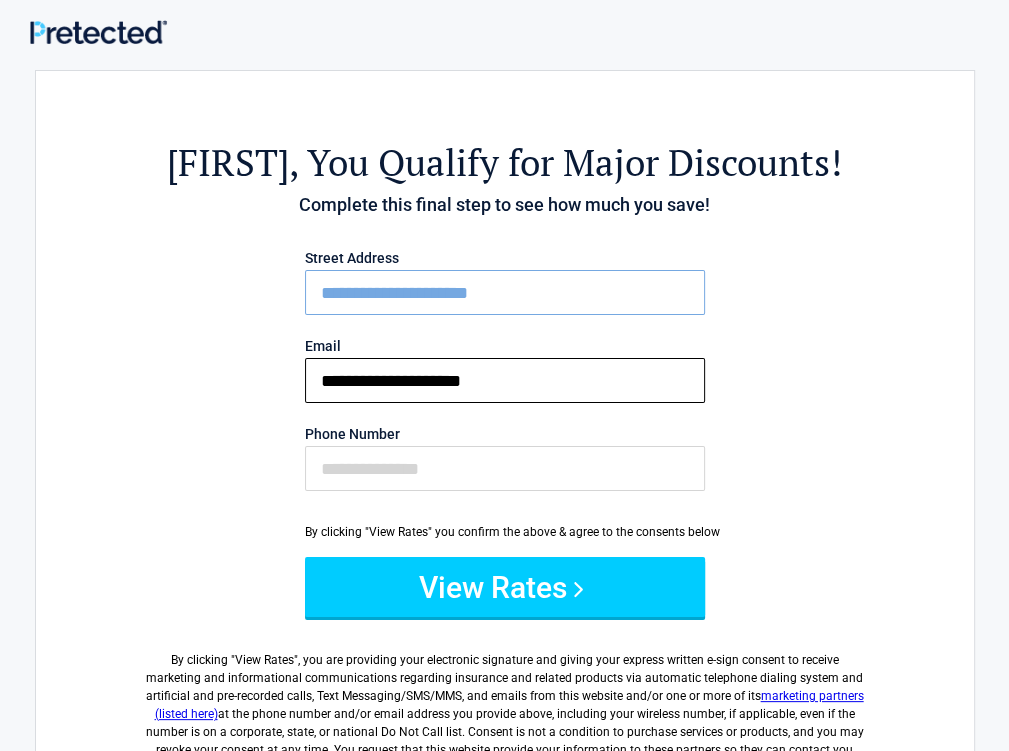 type on "**********" 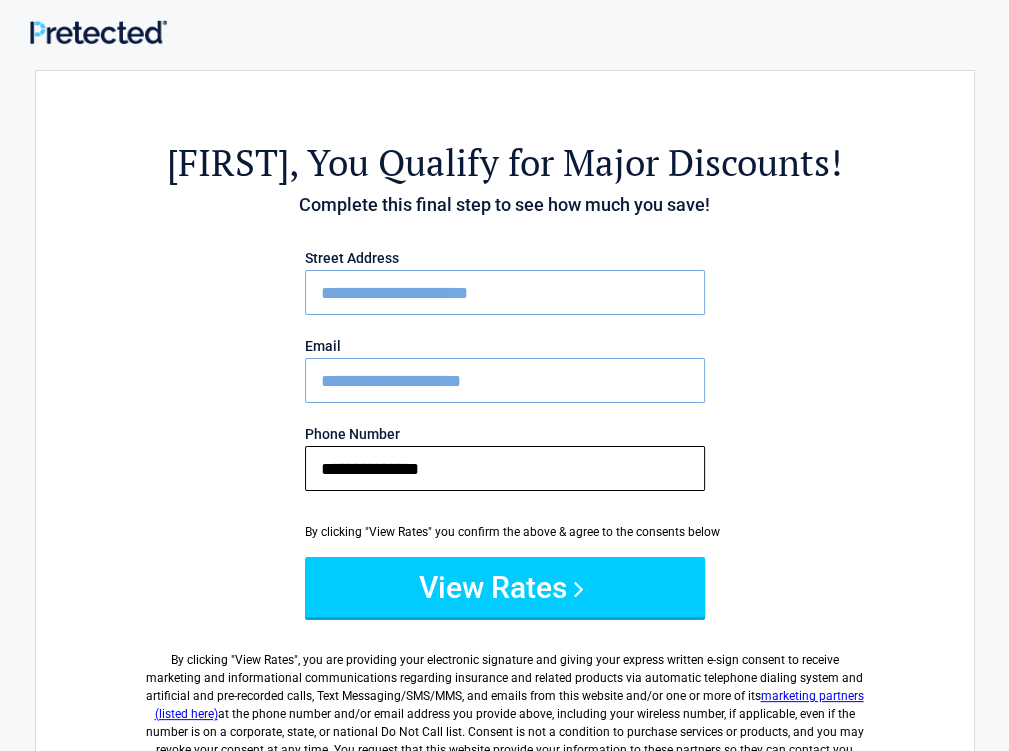 type on "**********" 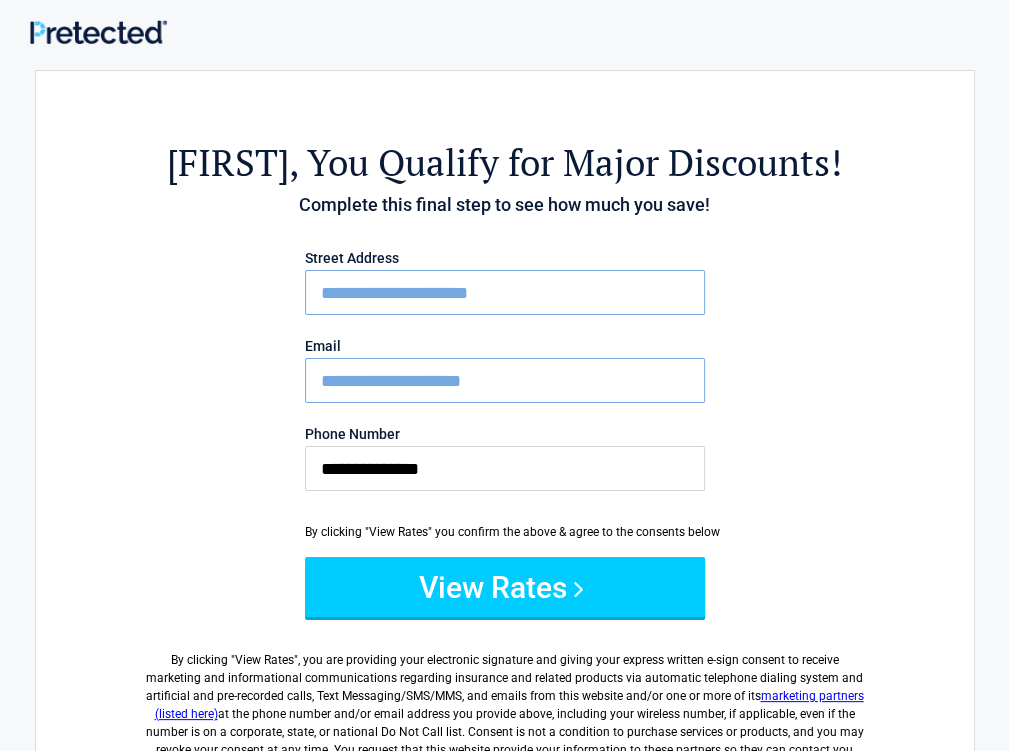 type 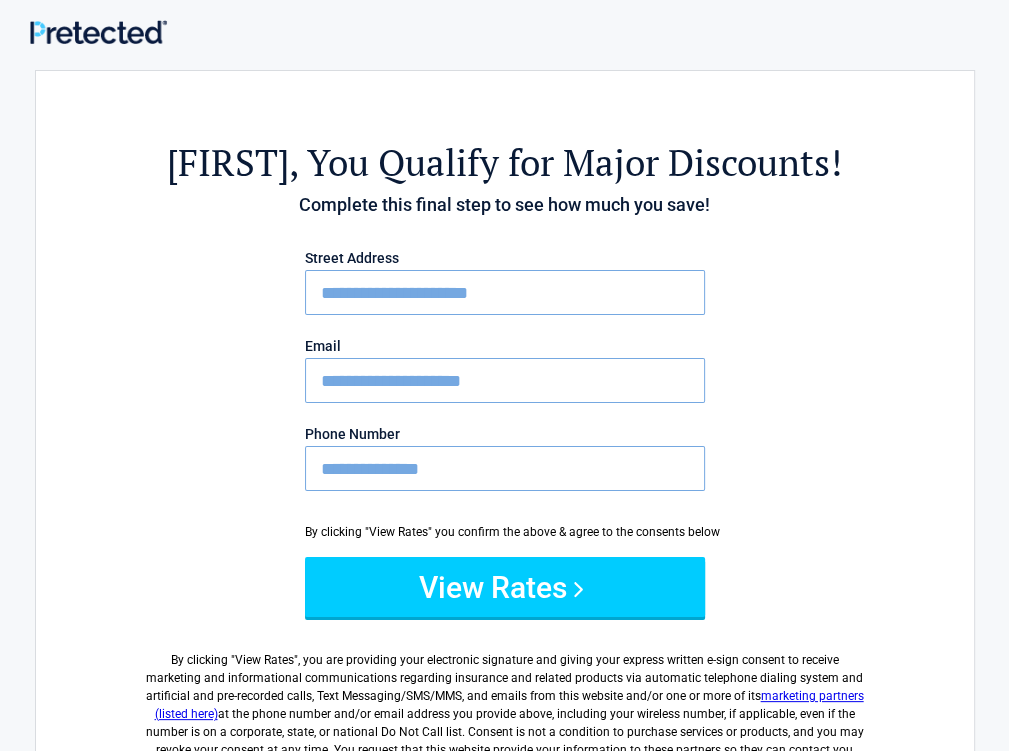 click on "View Rates" at bounding box center (505, 587) 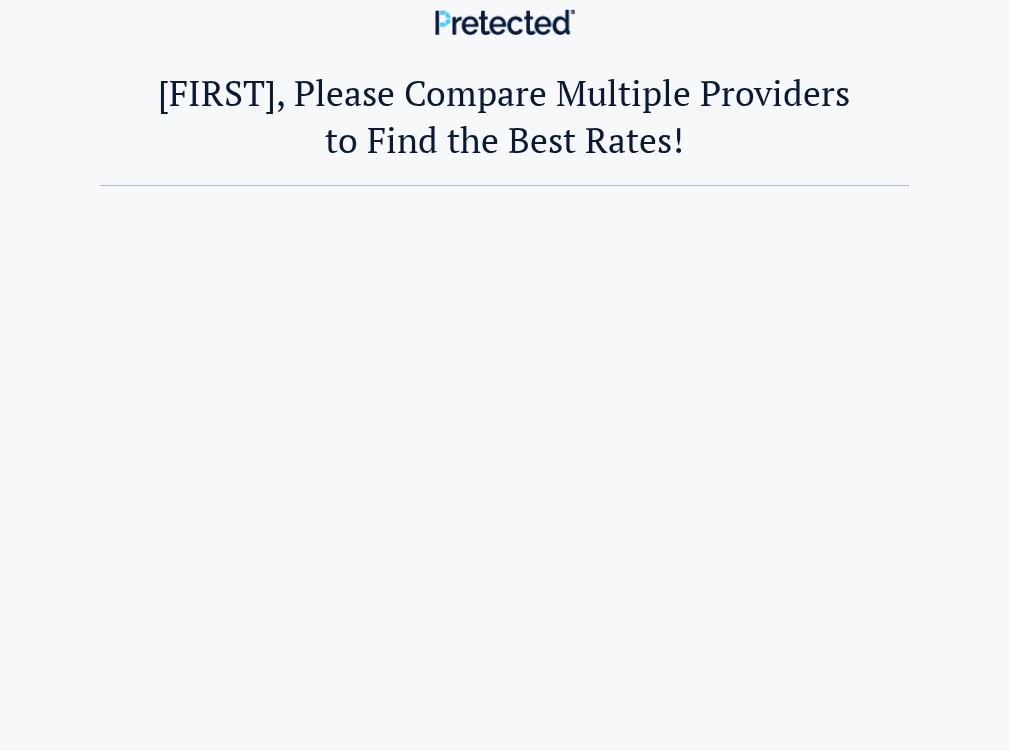 scroll, scrollTop: 0, scrollLeft: 0, axis: both 